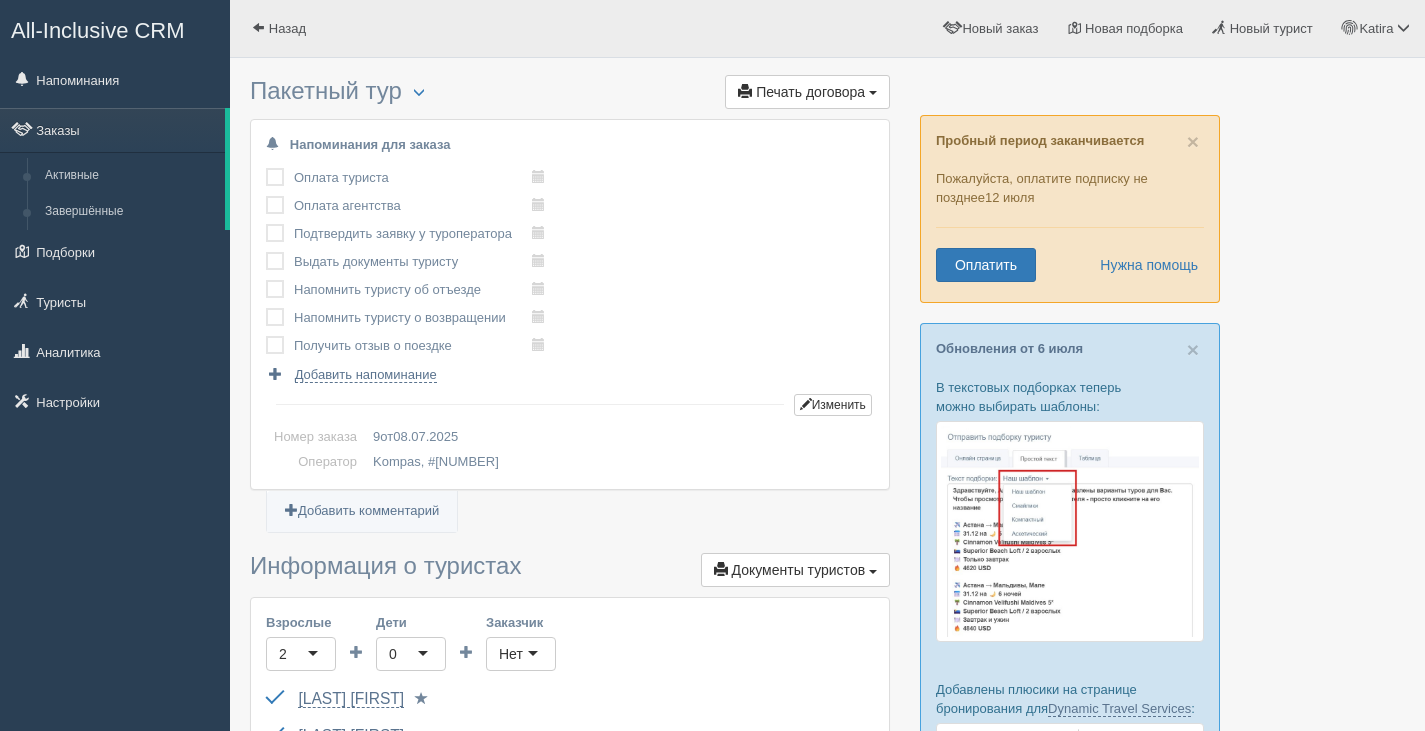 scroll, scrollTop: 0, scrollLeft: 0, axis: both 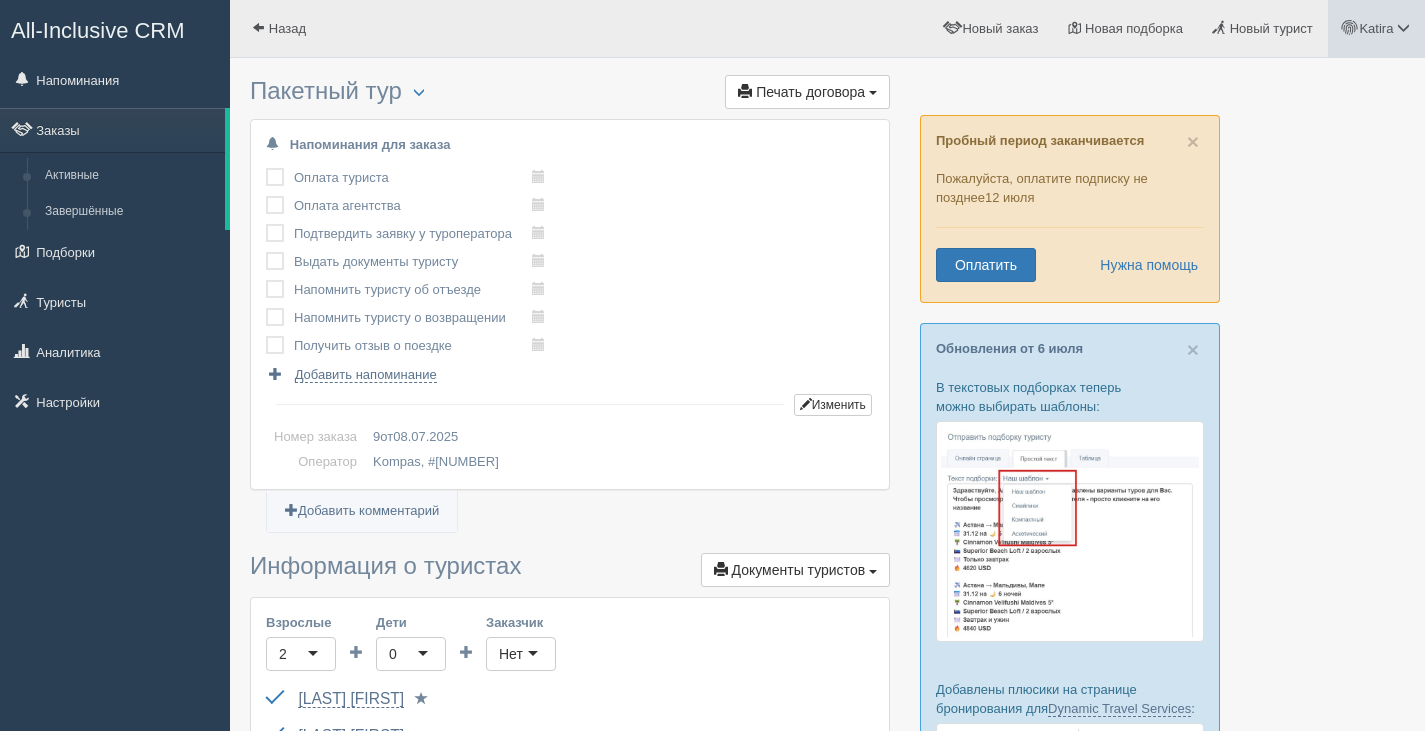 click at bounding box center [1403, 27] 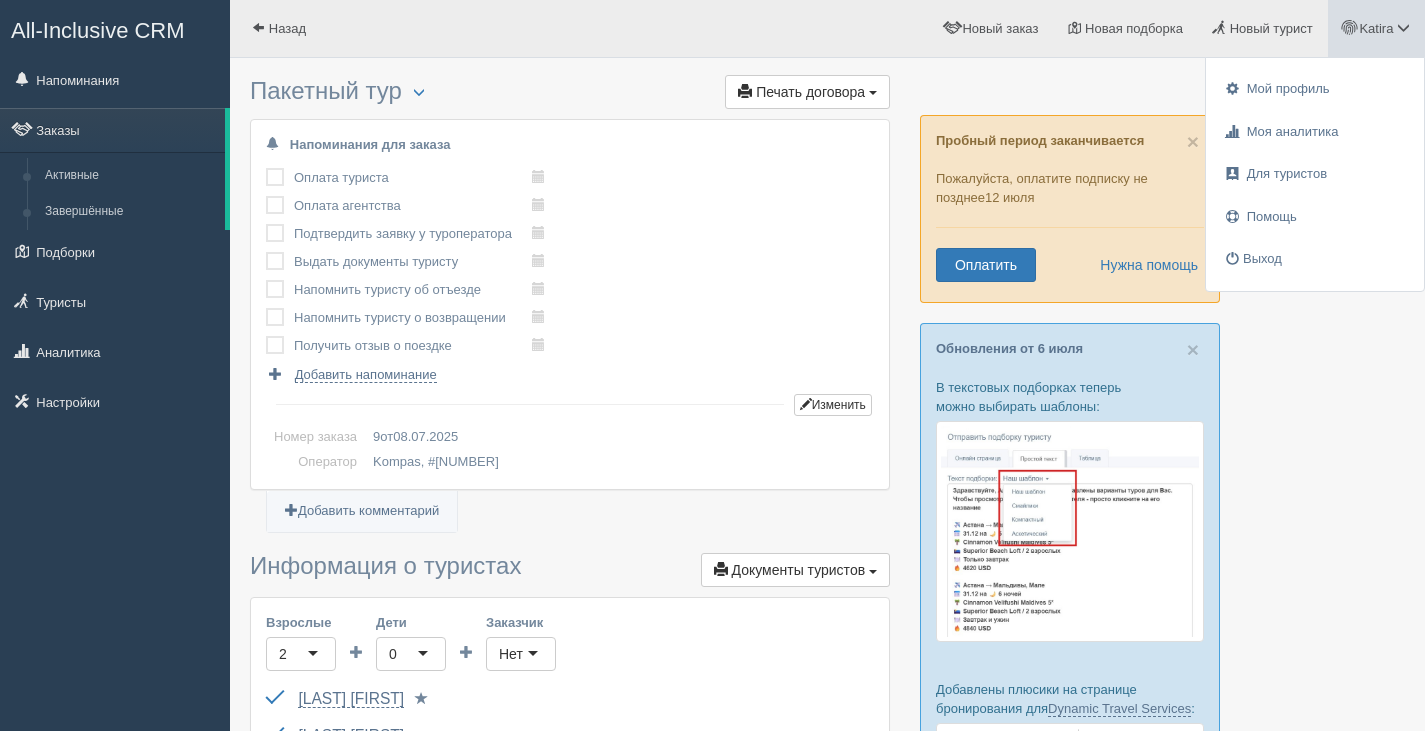 click at bounding box center [570, 1489] 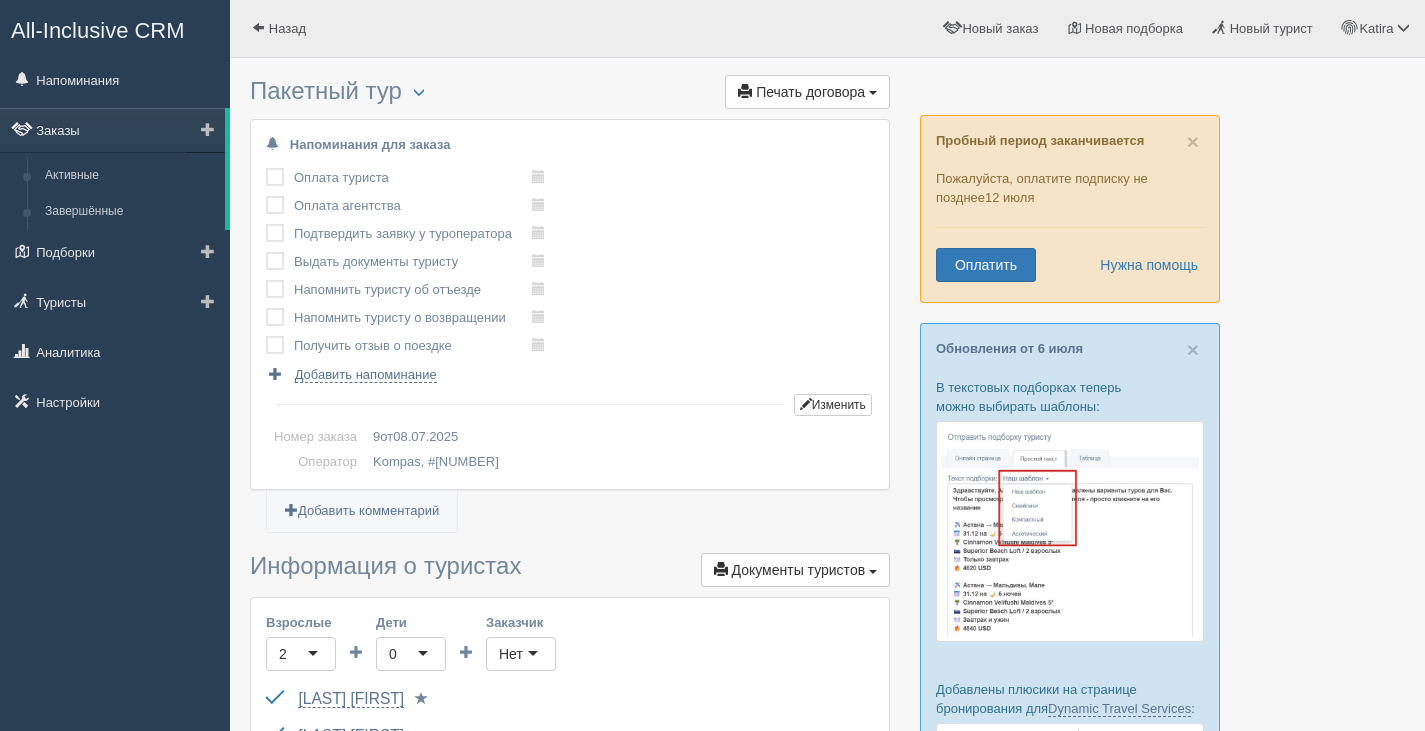 click on "Заказы" at bounding box center (112, 130) 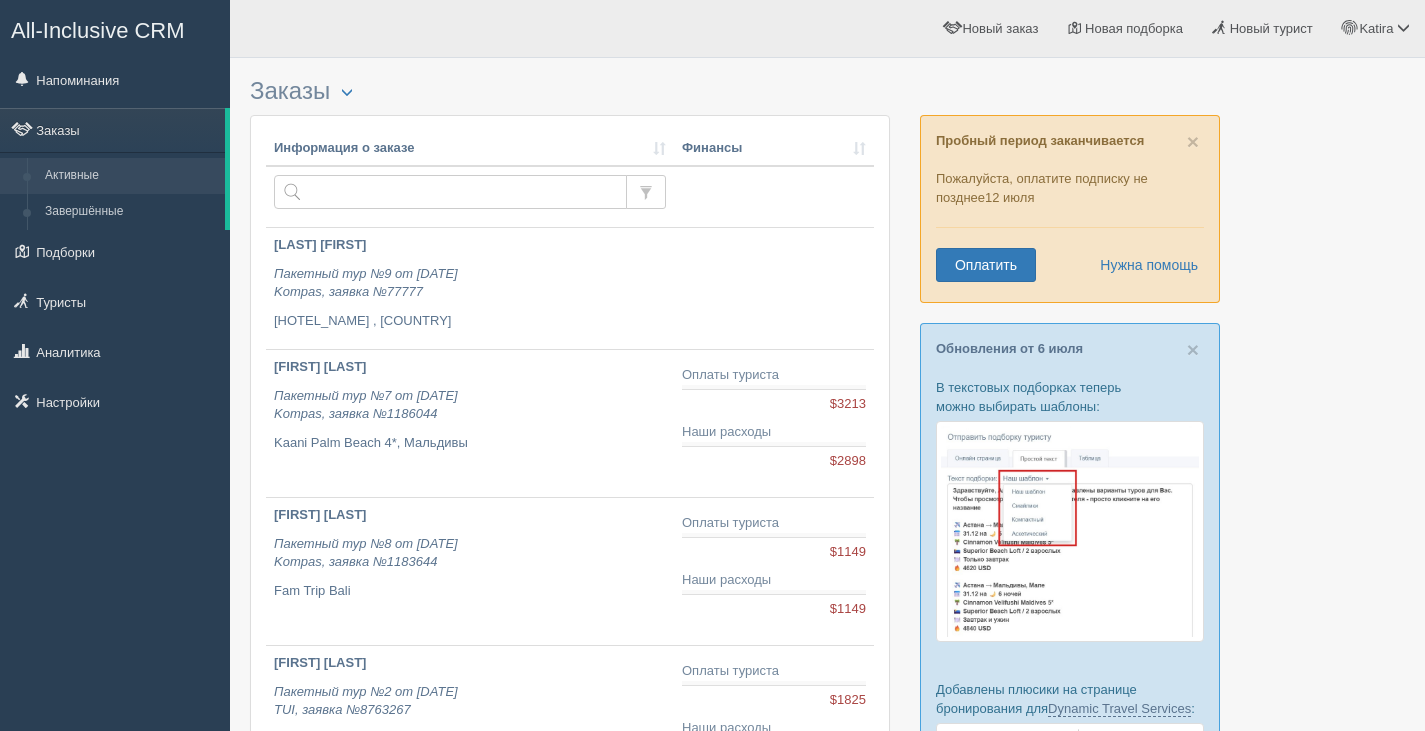 scroll, scrollTop: 0, scrollLeft: 0, axis: both 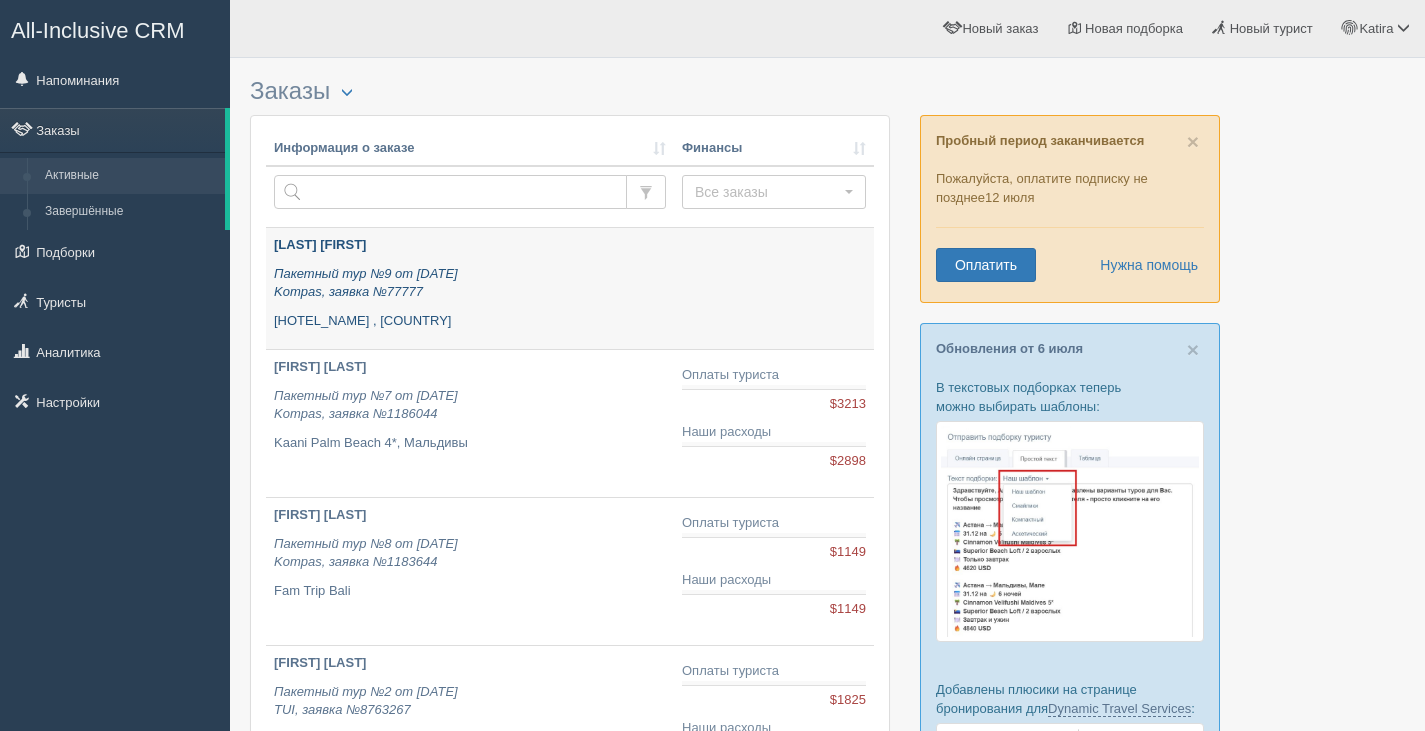 click on "Пакетный тур №9 от 08.07.2025
Kompas, заявка №77777" at bounding box center (470, 283) 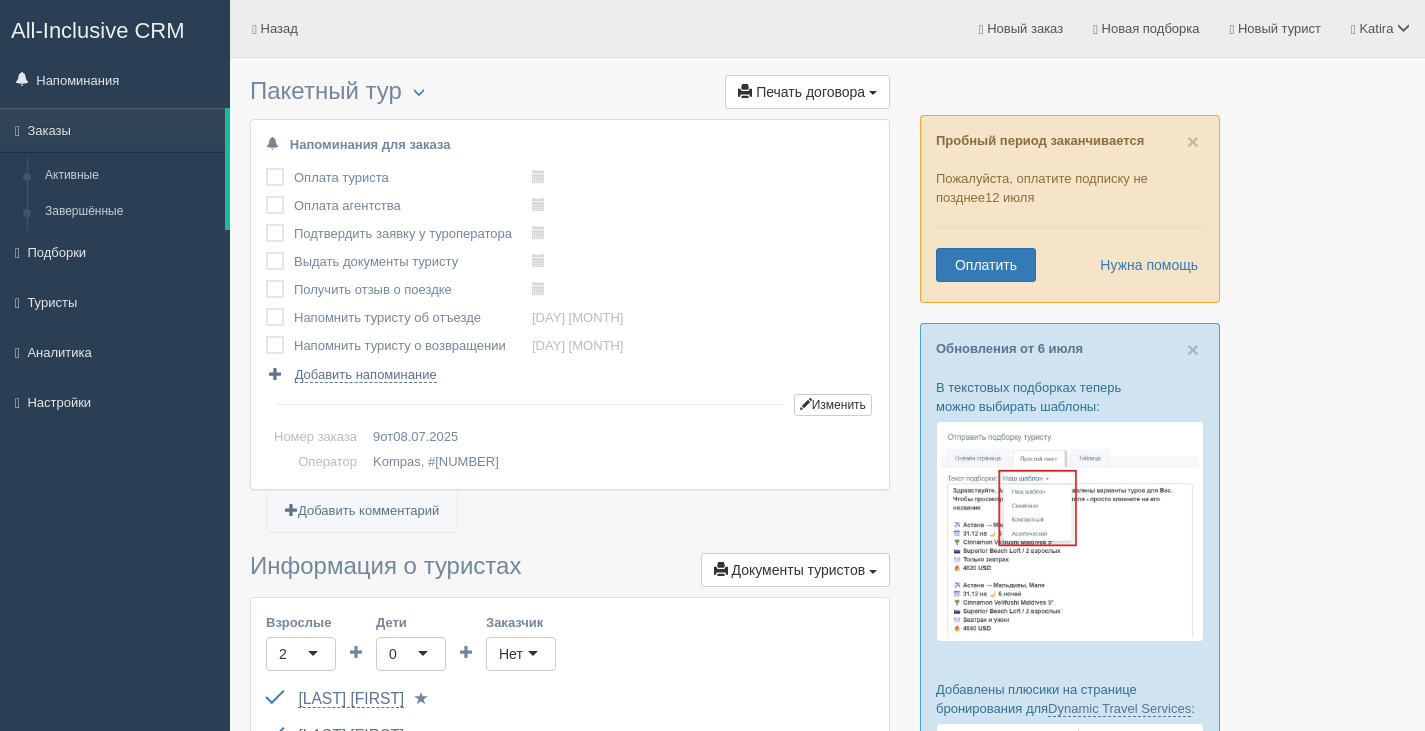 scroll, scrollTop: 0, scrollLeft: 0, axis: both 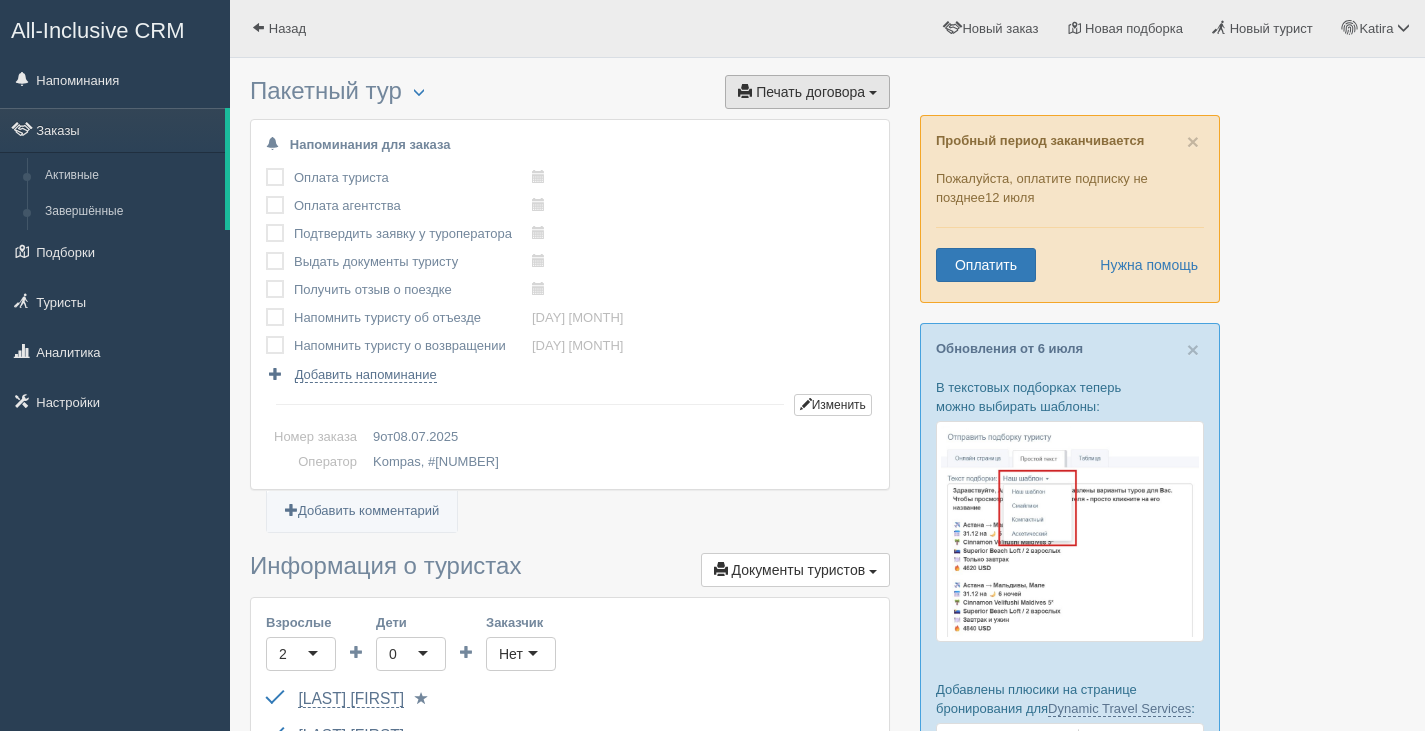 click at bounding box center [873, 93] 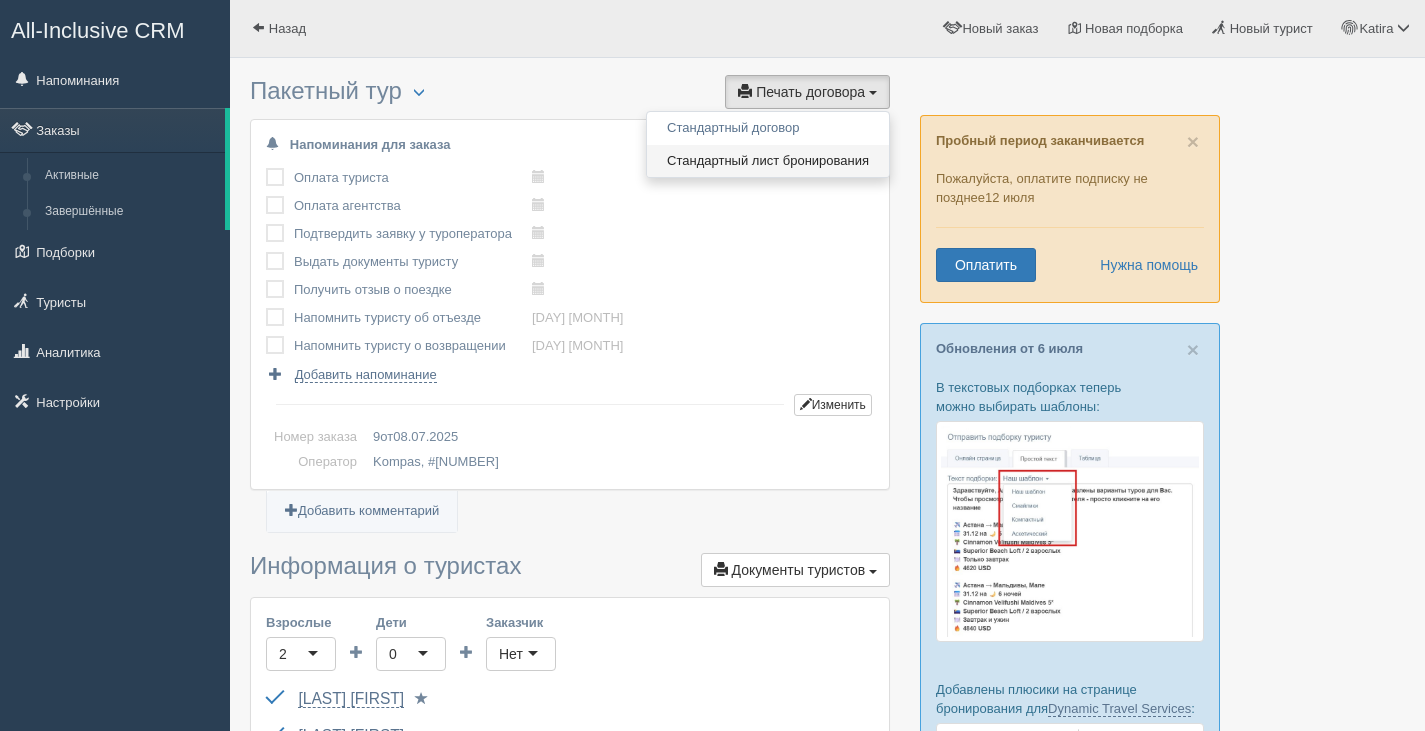 click on "Стандартный лист бронирования" at bounding box center [768, 161] 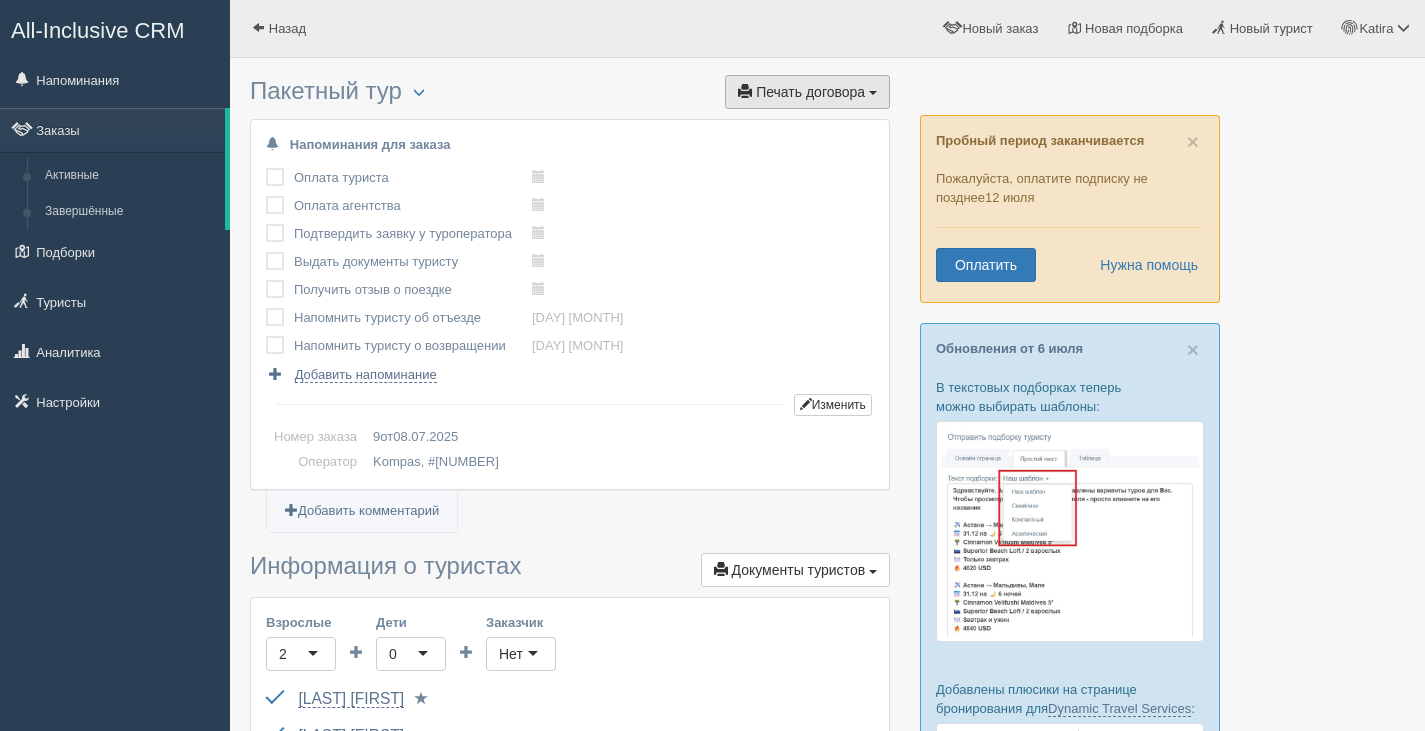 click on "Печать договора" at bounding box center [810, 92] 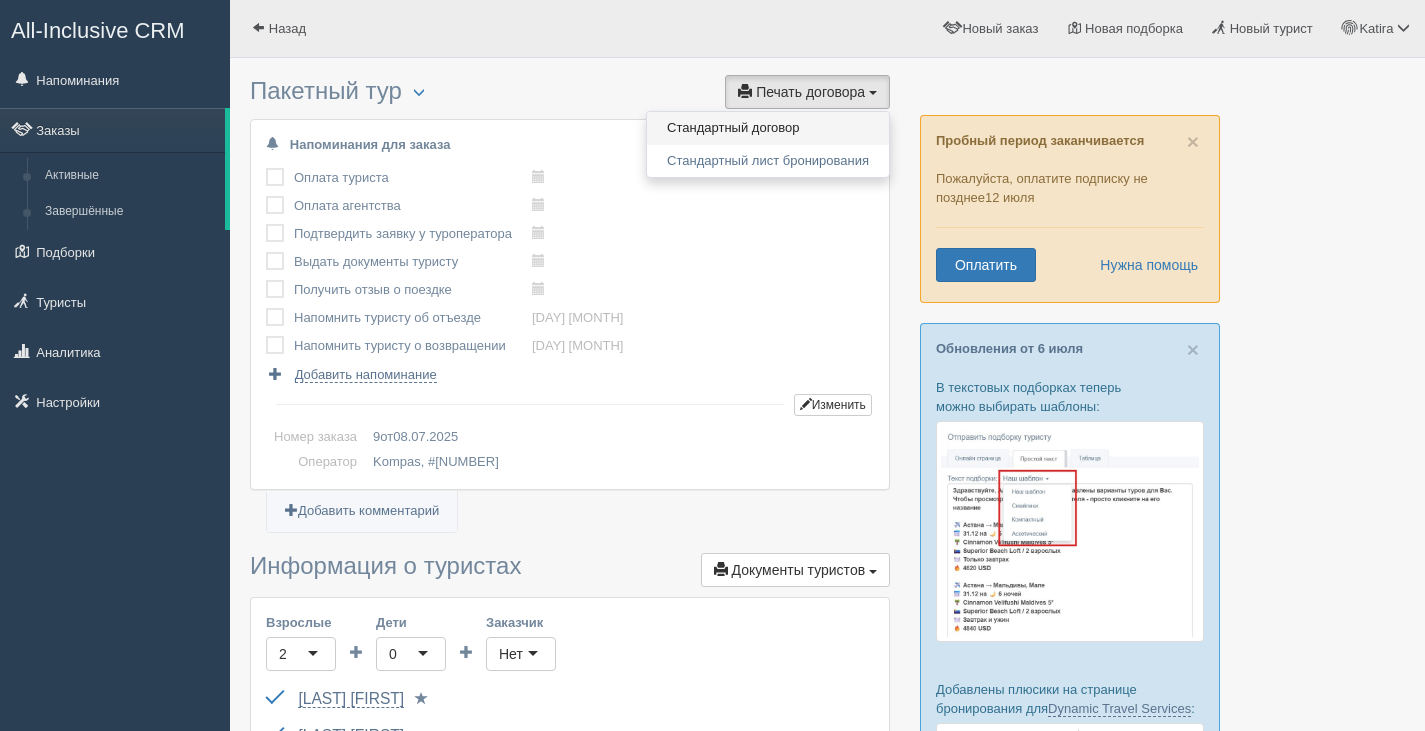 click on "Стандартный договор" at bounding box center (768, 128) 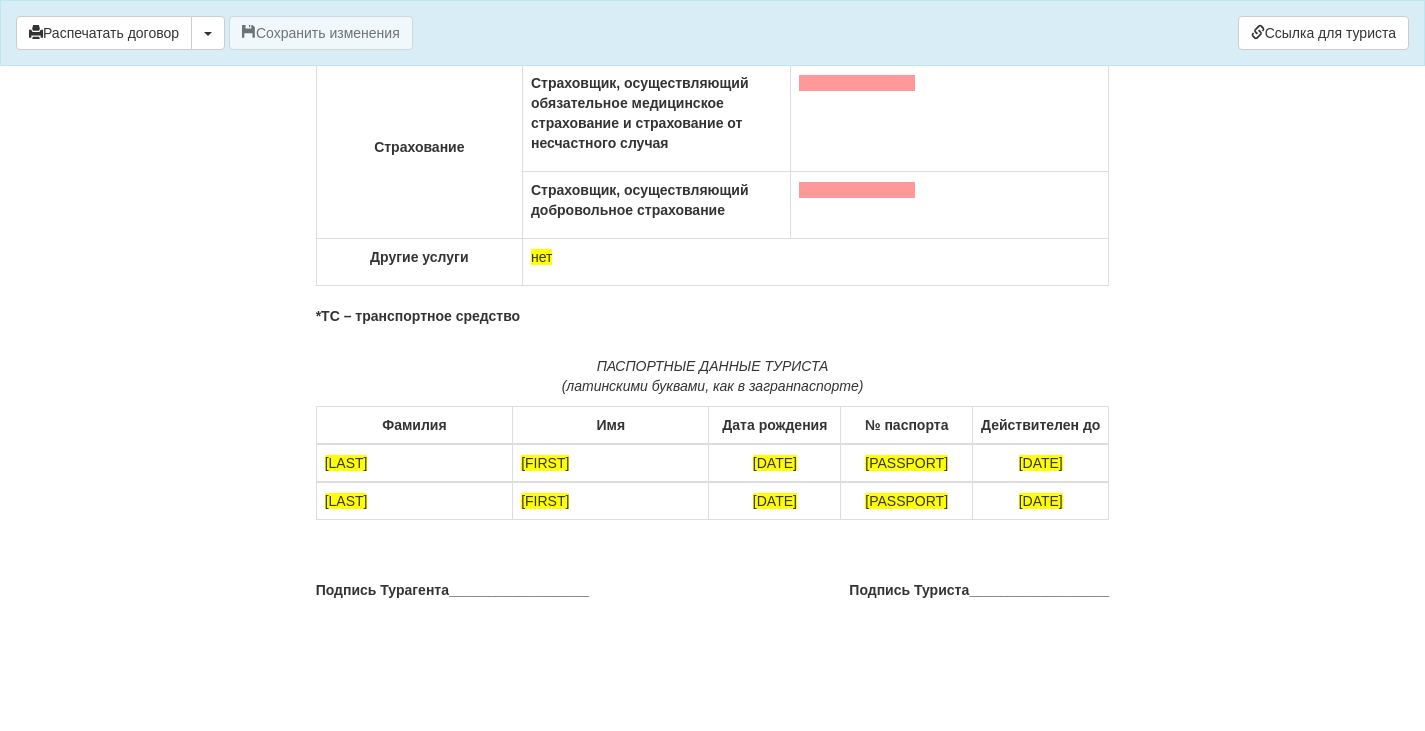 scroll, scrollTop: 1224, scrollLeft: 0, axis: vertical 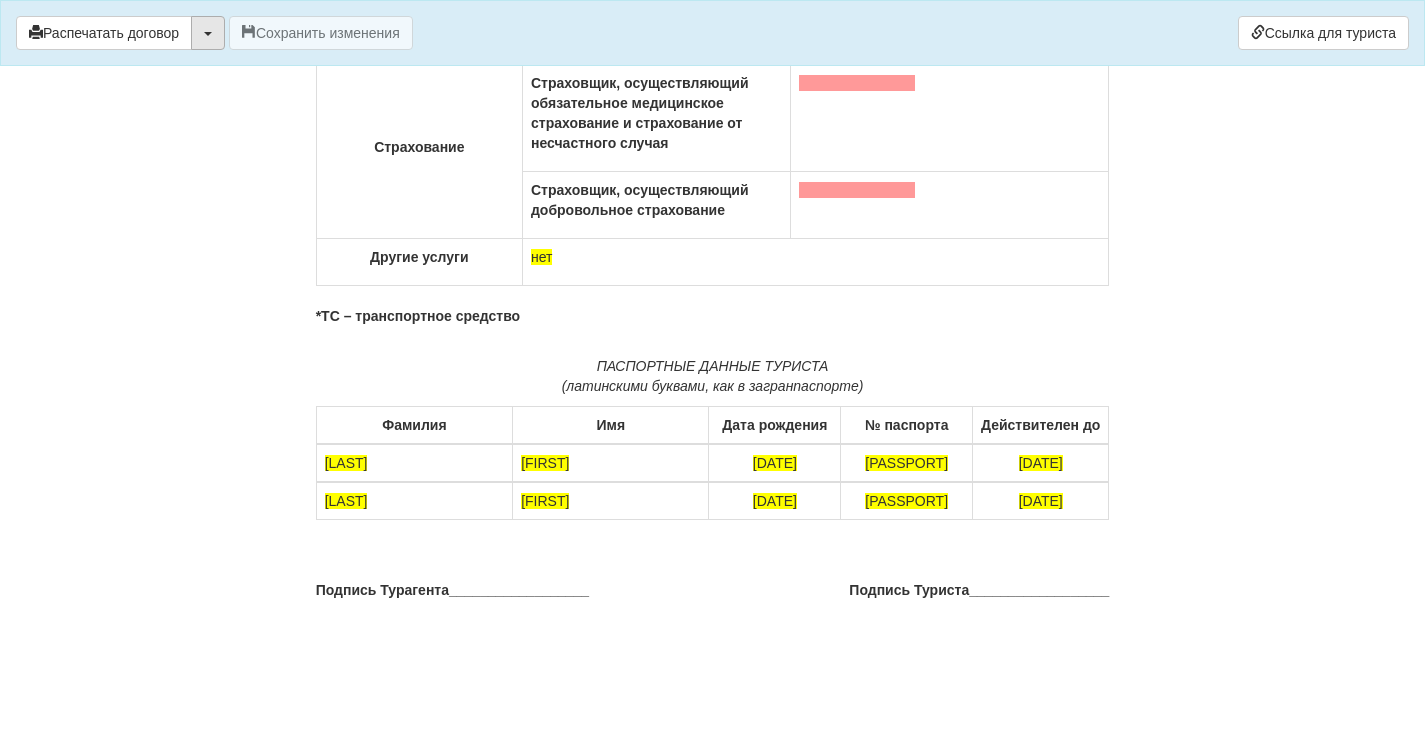 click at bounding box center [208, 33] 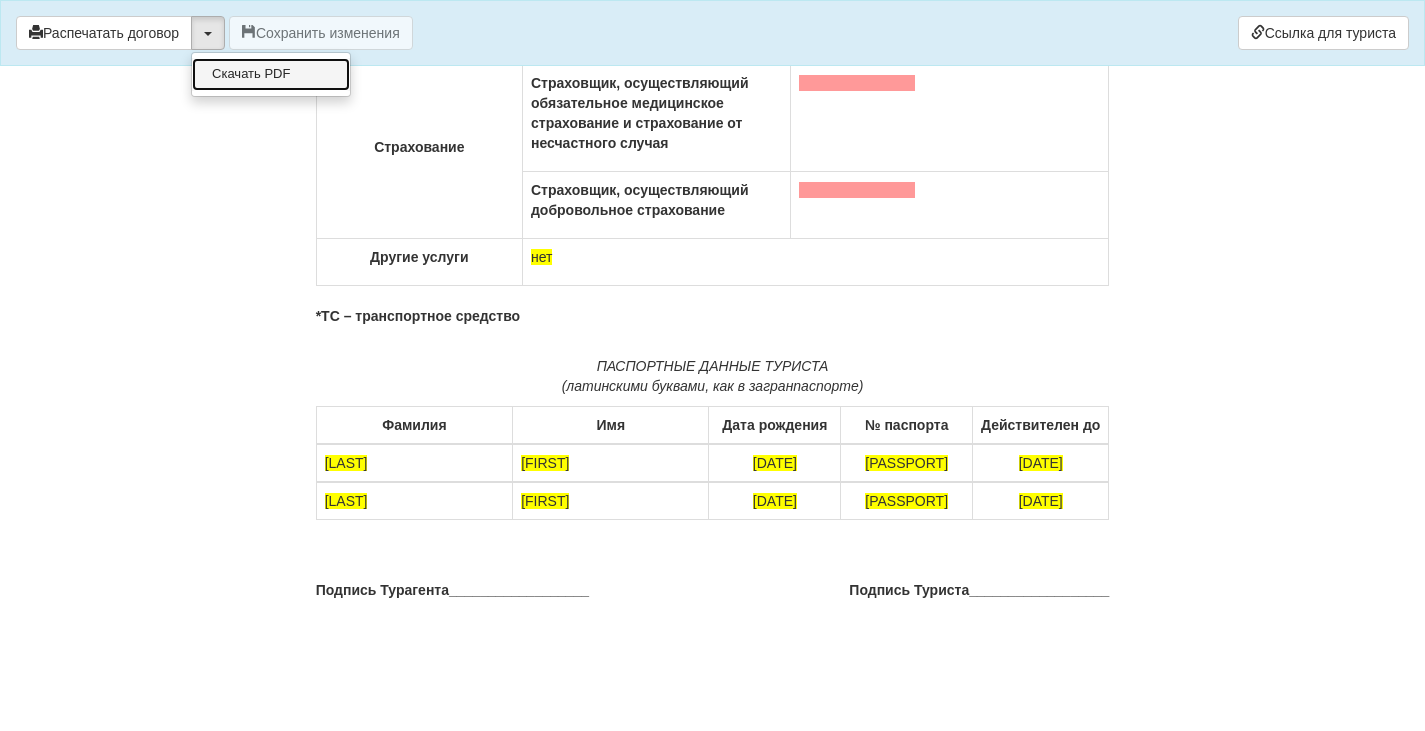click on "Скачать PDF" at bounding box center [271, 74] 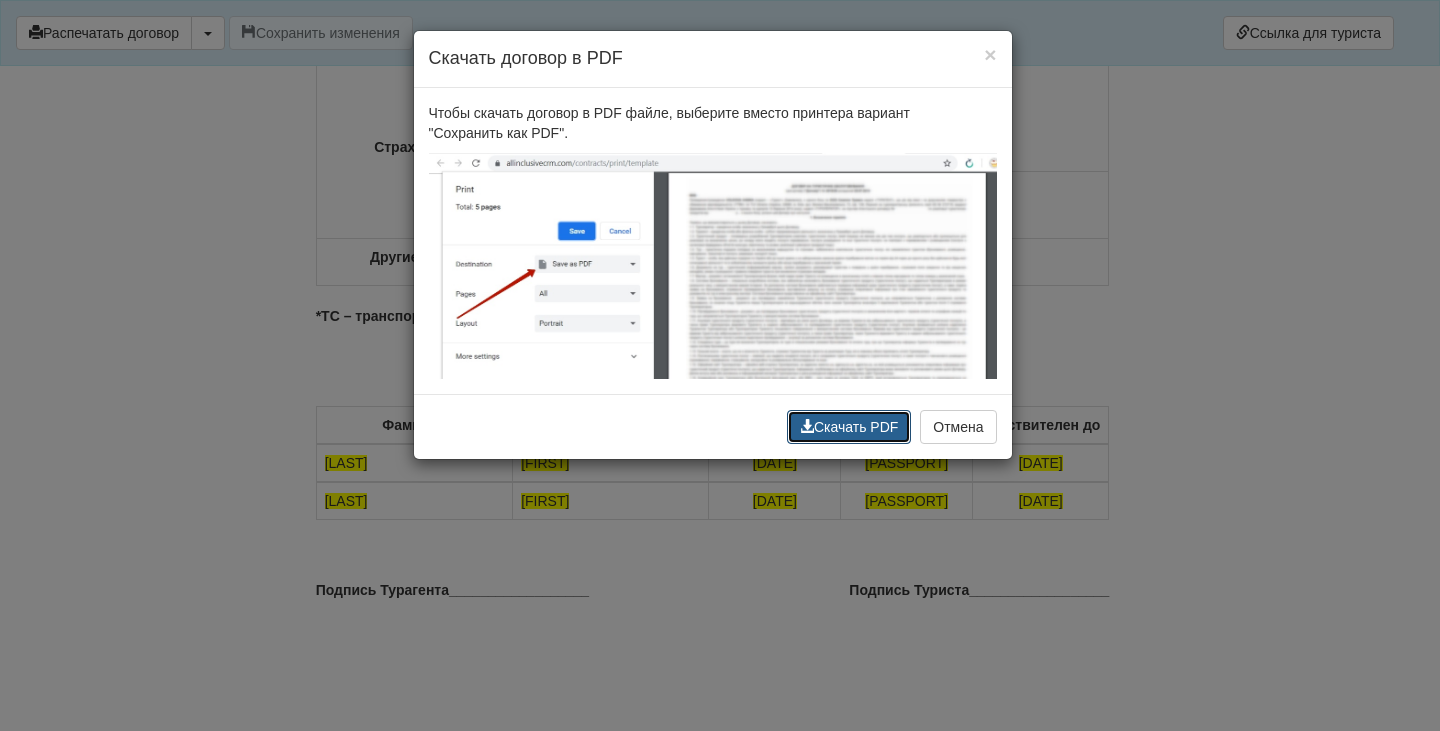 click on "Скачать PDF" at bounding box center (849, 427) 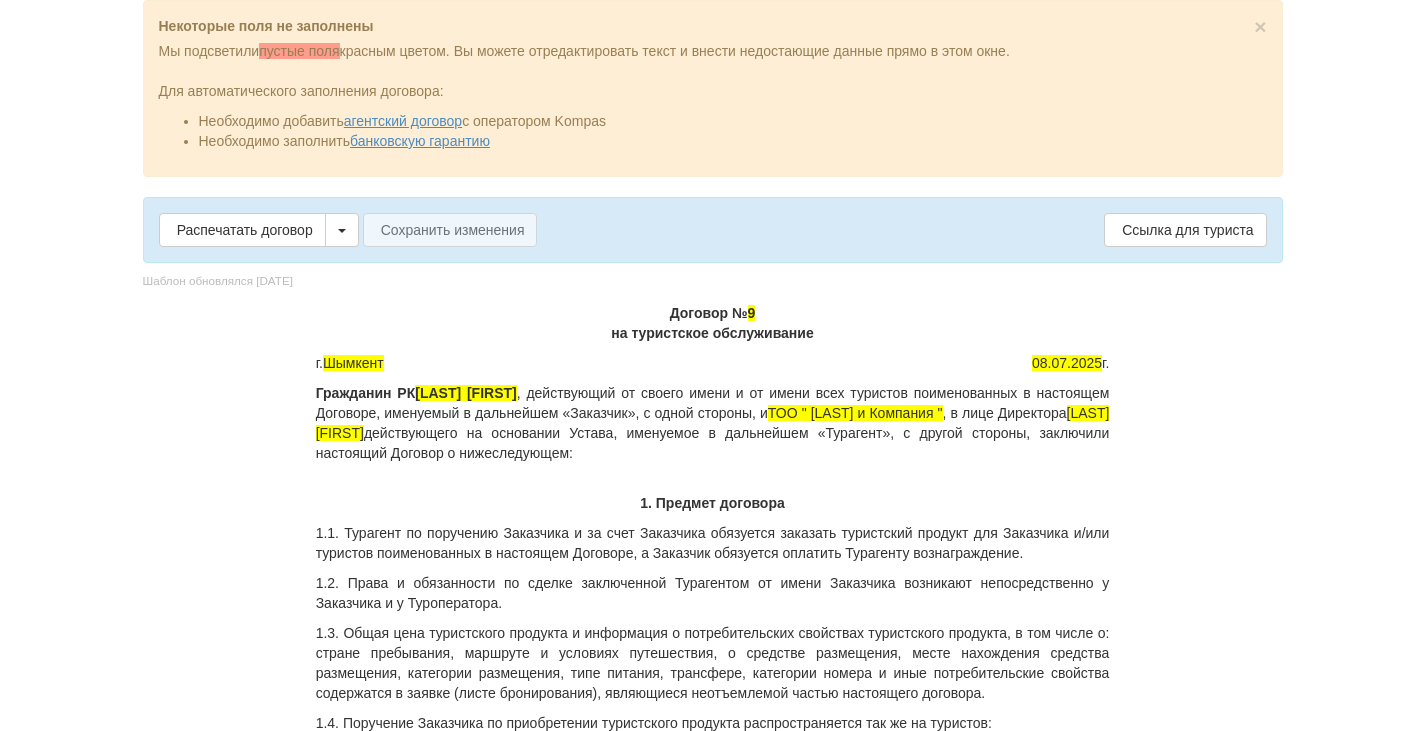 scroll, scrollTop: 0, scrollLeft: 0, axis: both 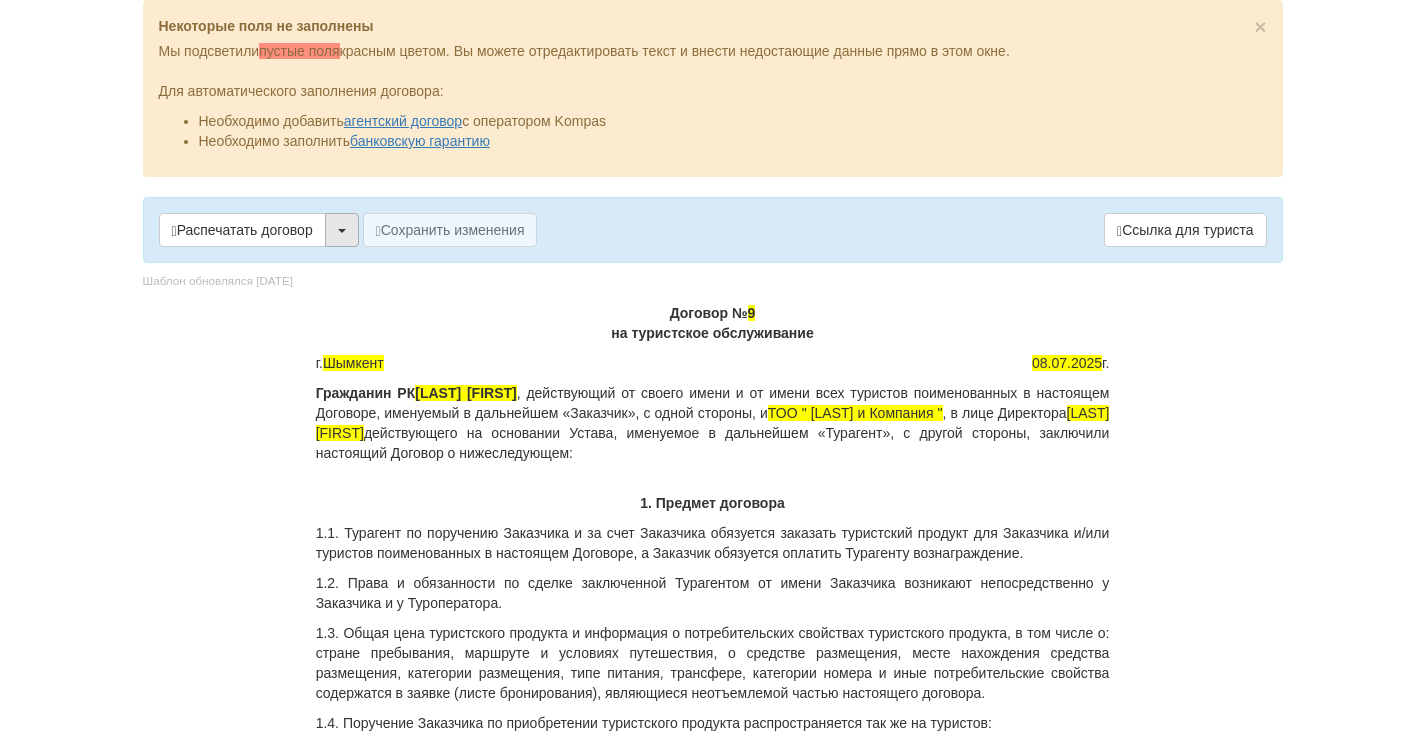 click at bounding box center (342, 230) 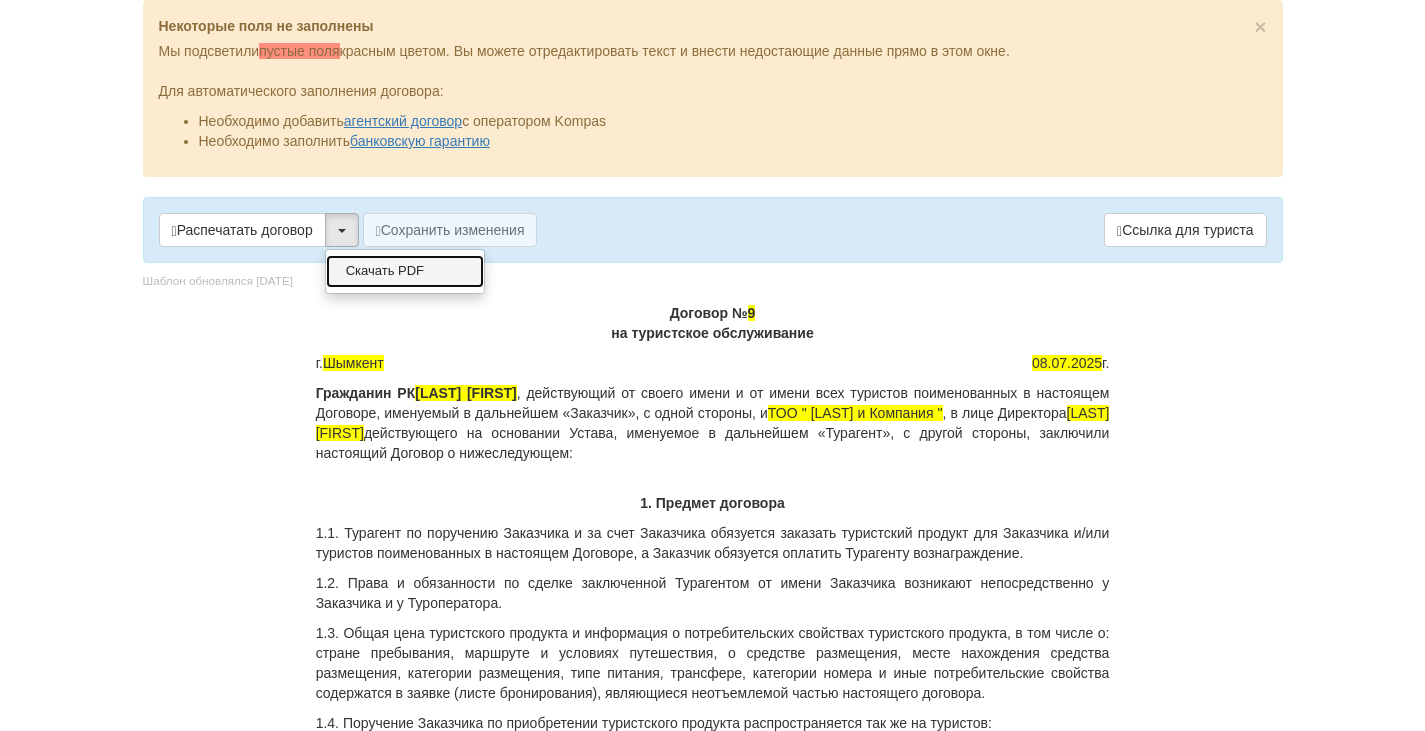click on "Скачать PDF" at bounding box center [405, 271] 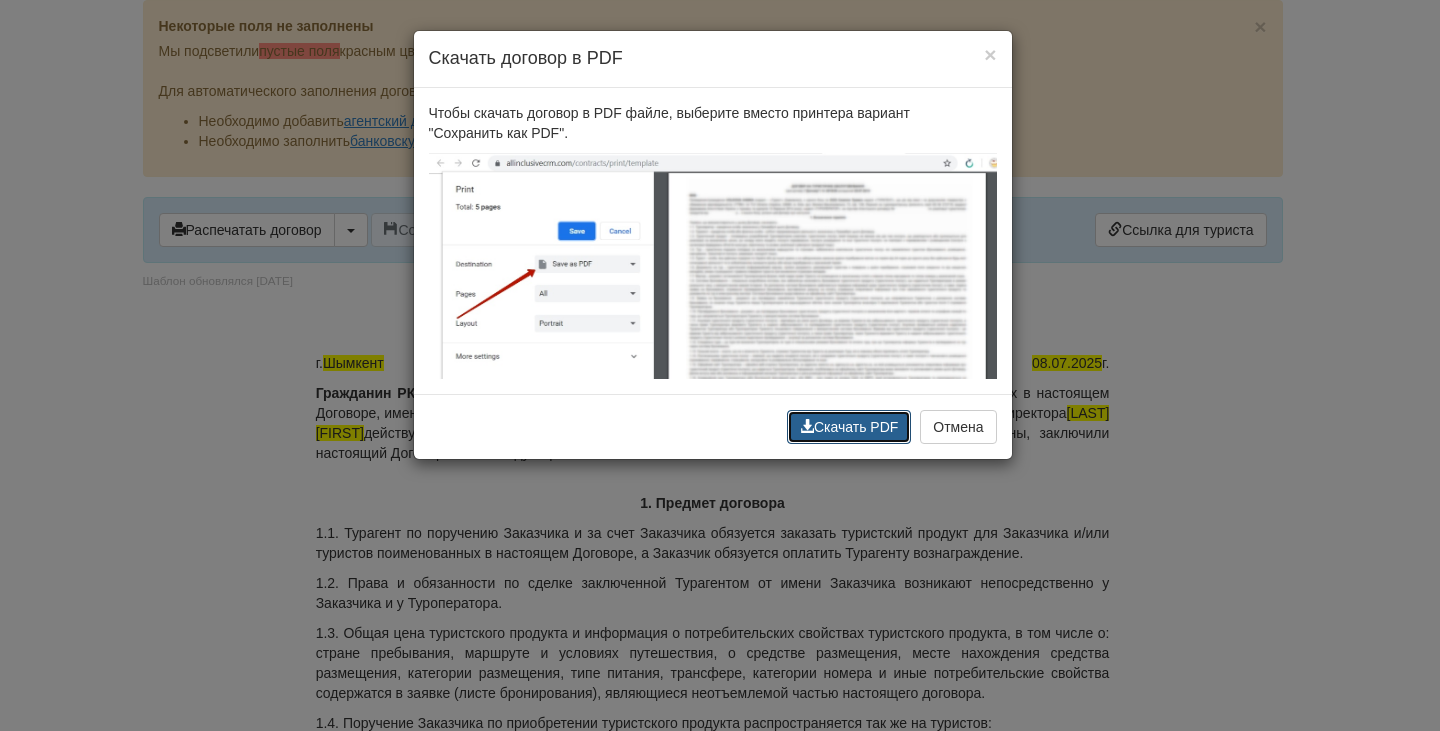 click on "Скачать PDF" at bounding box center (849, 427) 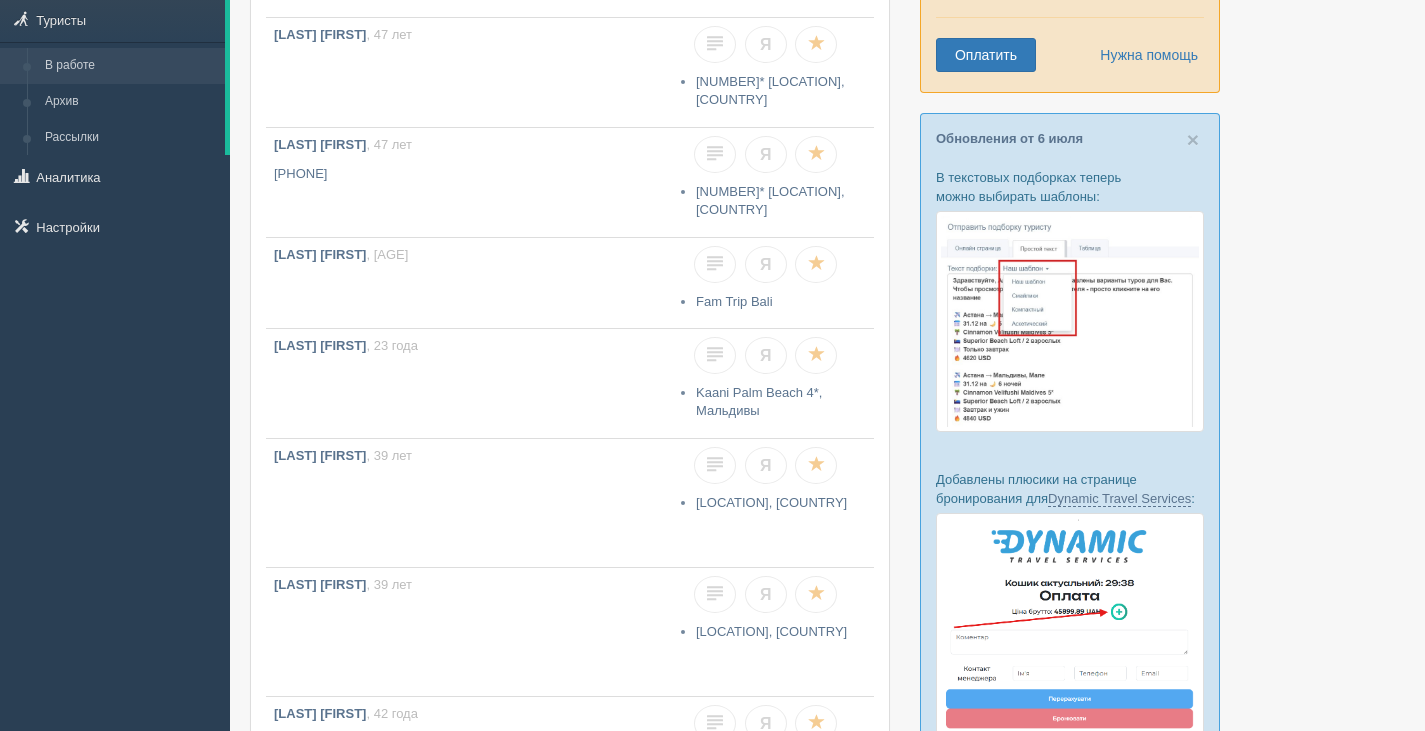 scroll, scrollTop: 0, scrollLeft: 0, axis: both 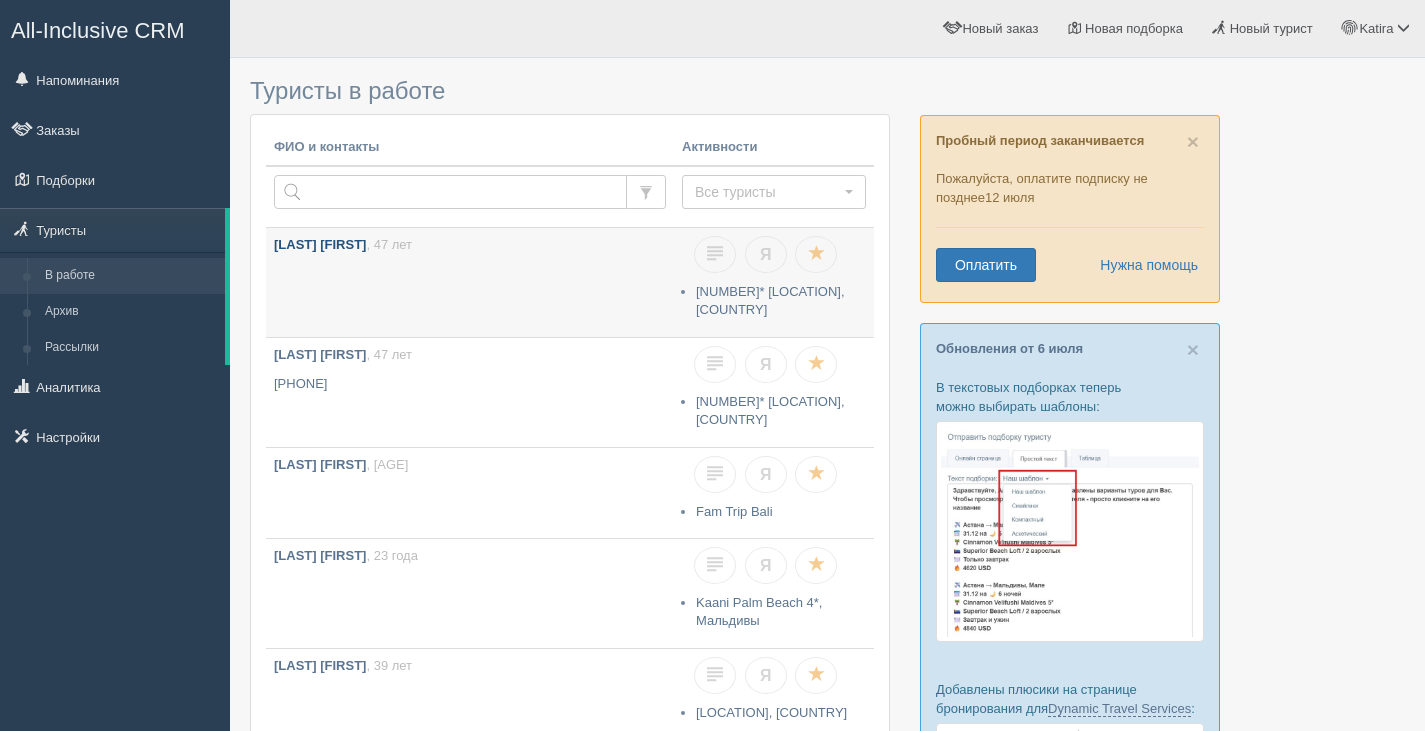 click on "[LAST] [FIRST],
[AGE]" at bounding box center (470, 282) 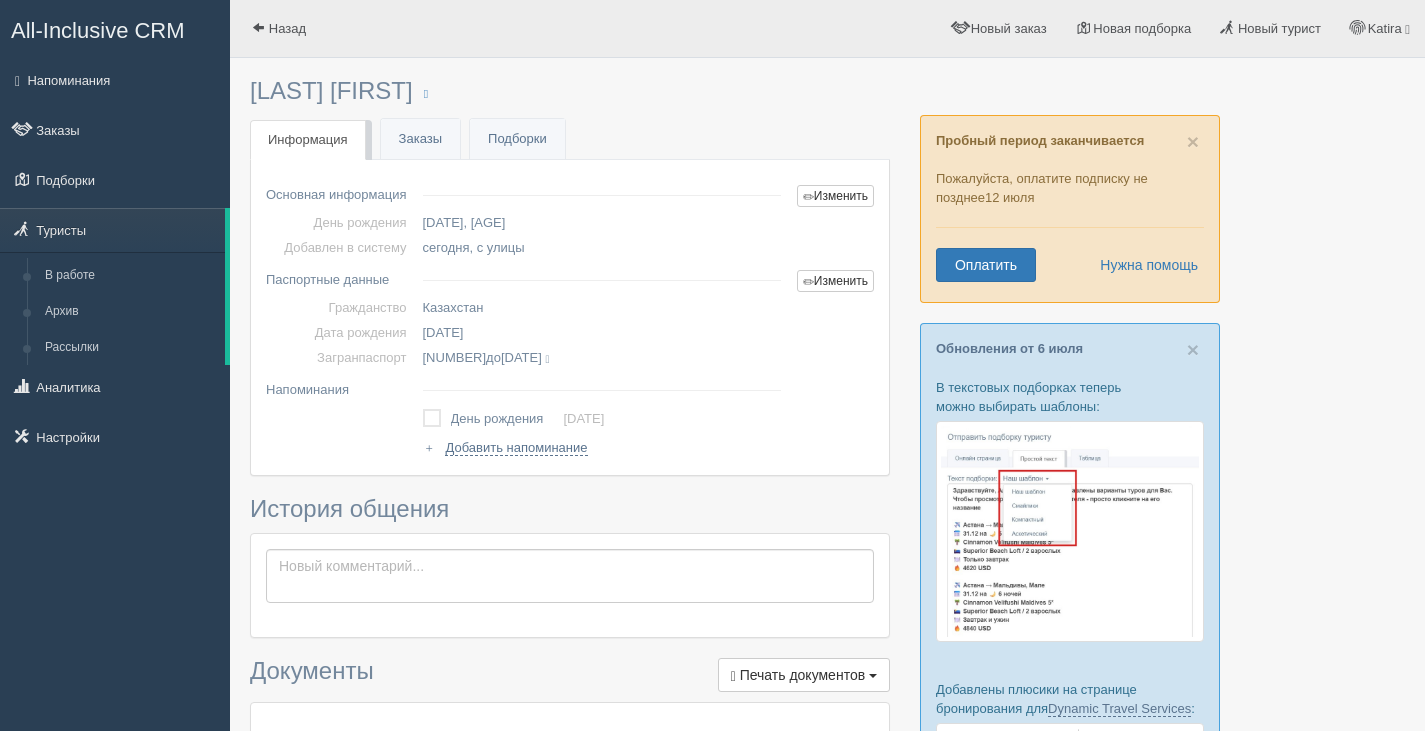 scroll, scrollTop: 0, scrollLeft: 0, axis: both 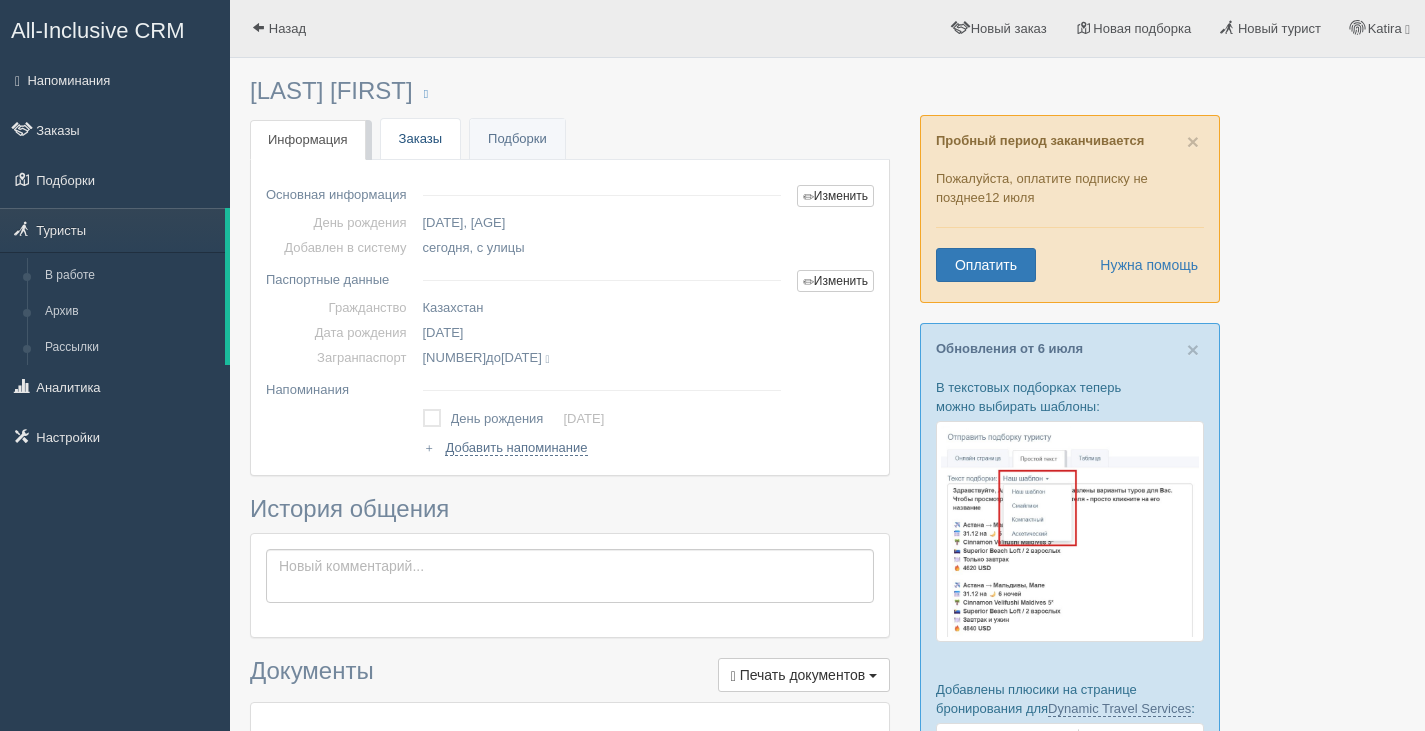 click on "Заказы" at bounding box center [420, 139] 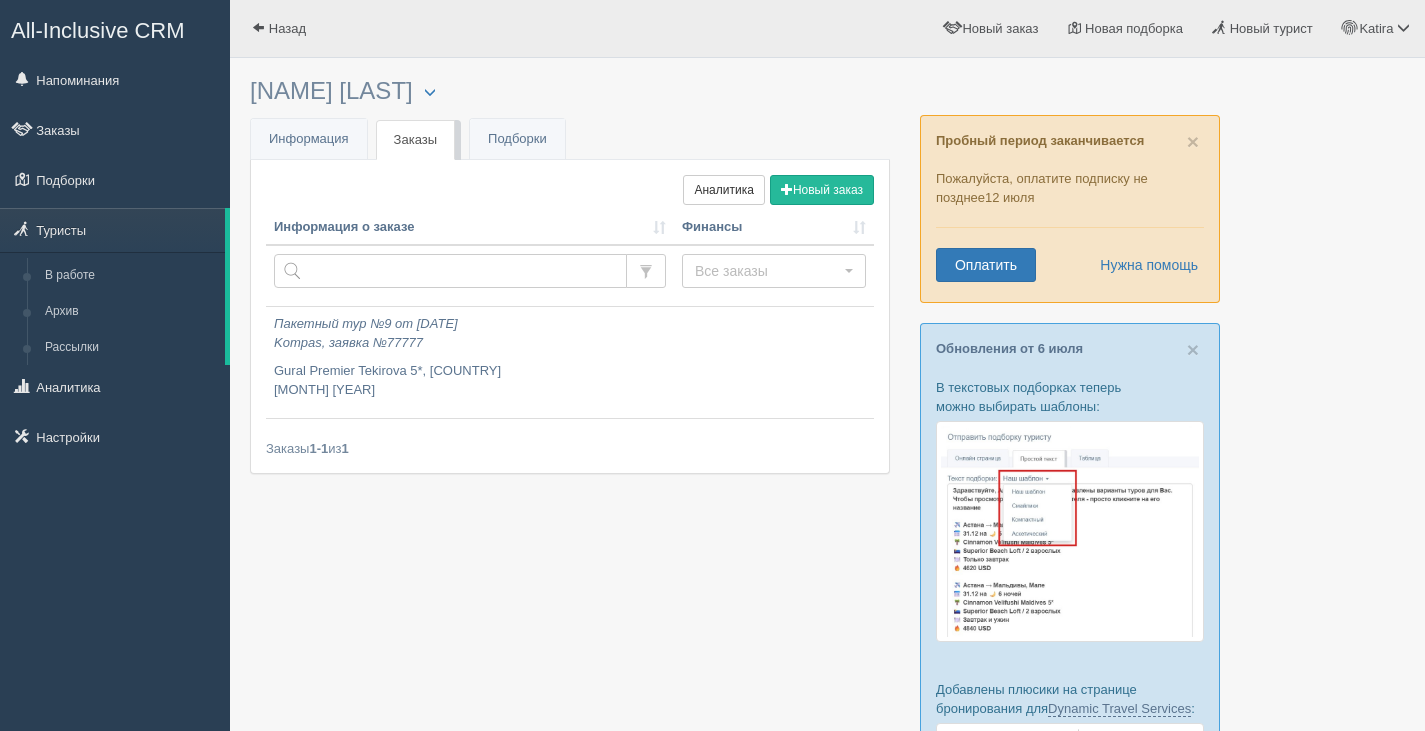 scroll, scrollTop: 0, scrollLeft: 0, axis: both 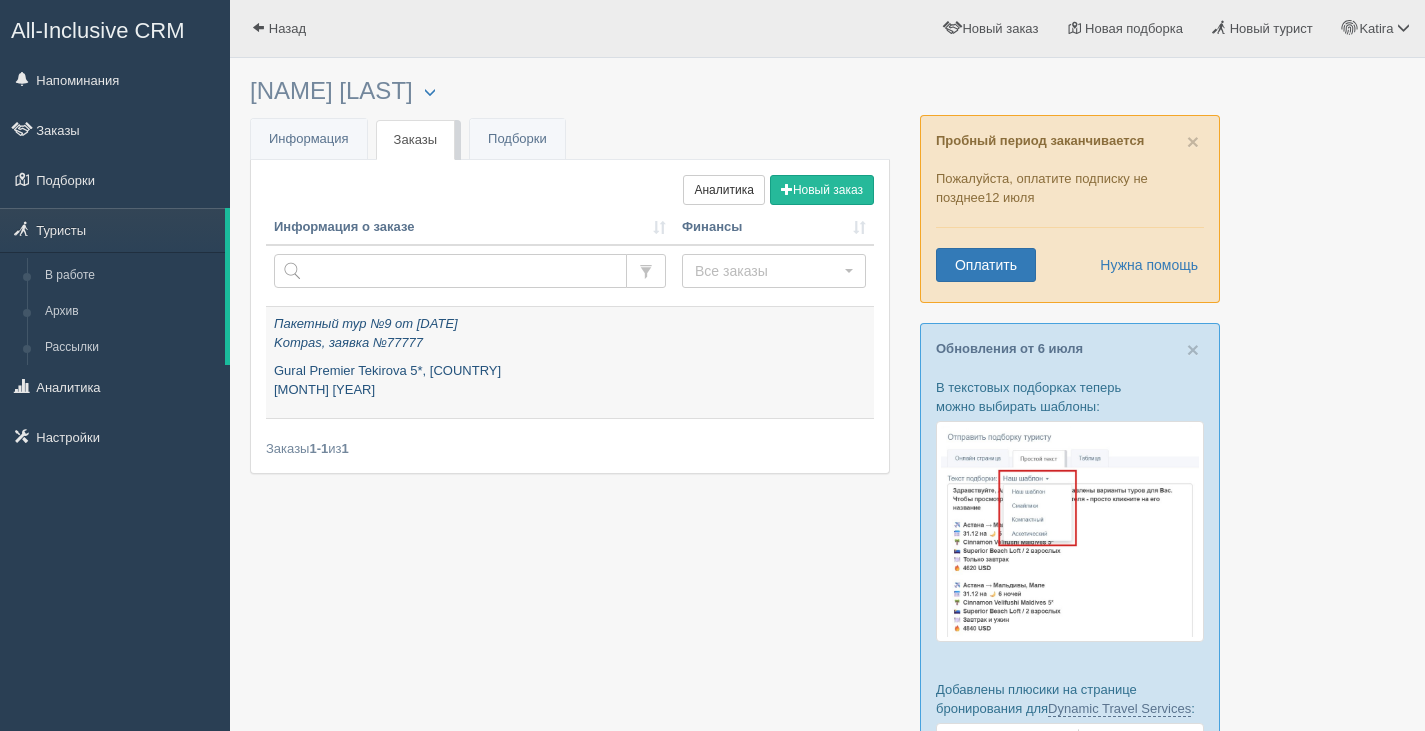 click on "Пакетный тур №9 от [DATE]
Kompas, заявка №77777" at bounding box center (470, 333) 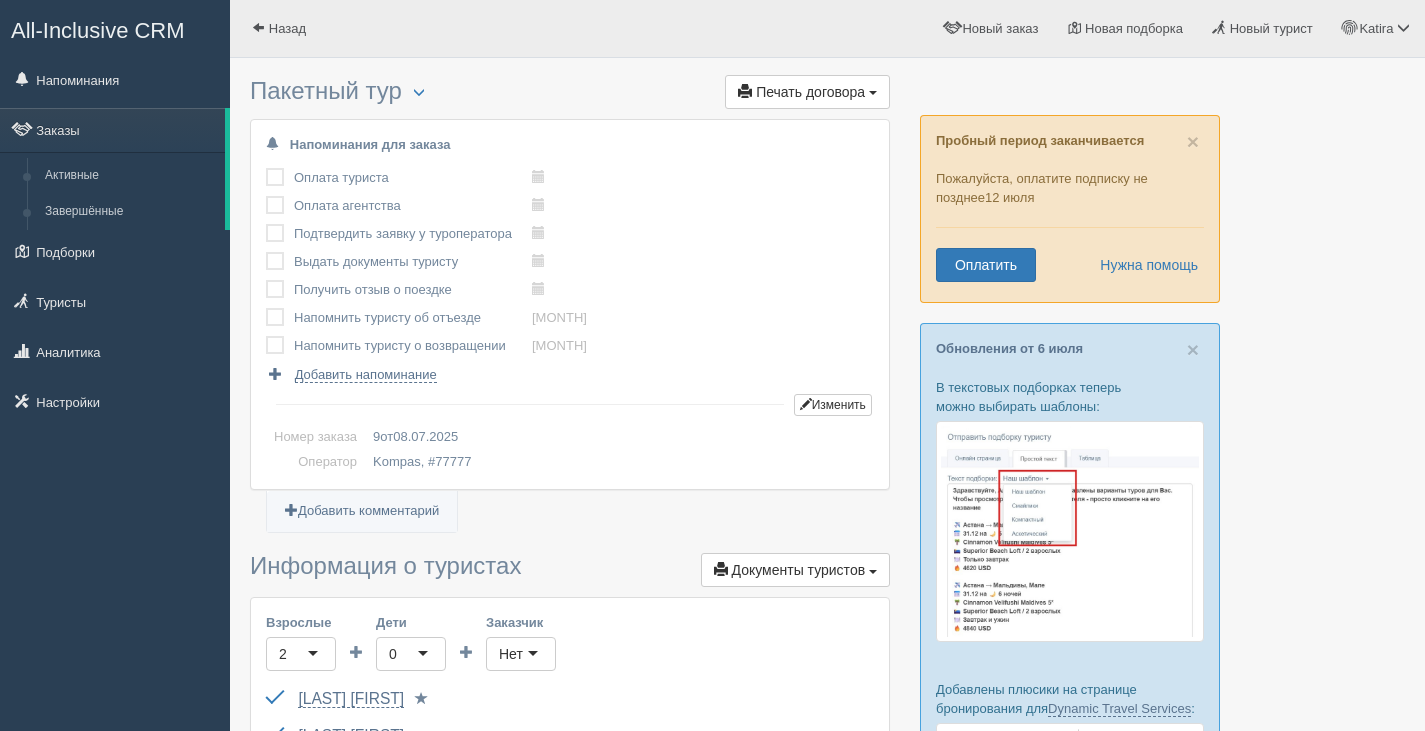 scroll, scrollTop: 0, scrollLeft: 0, axis: both 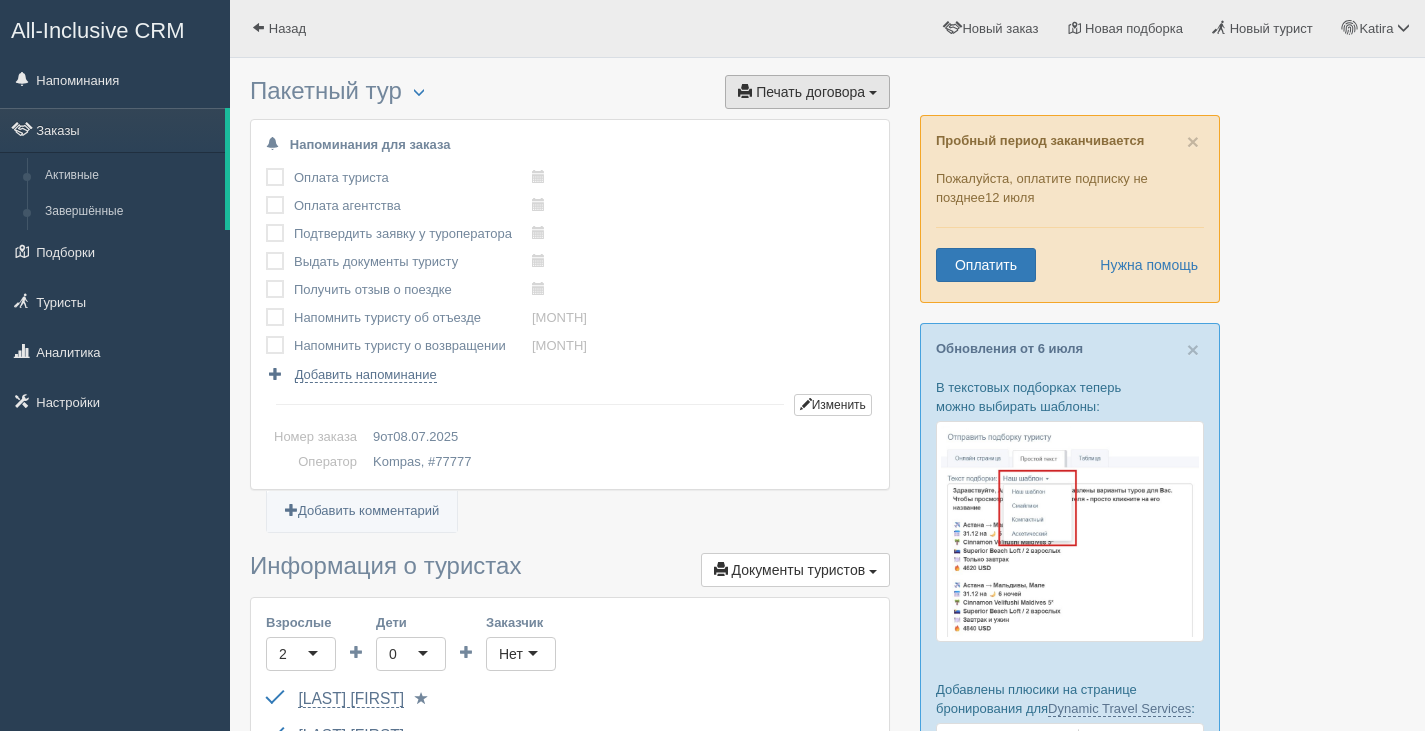 click on "Печать договора" at bounding box center (810, 92) 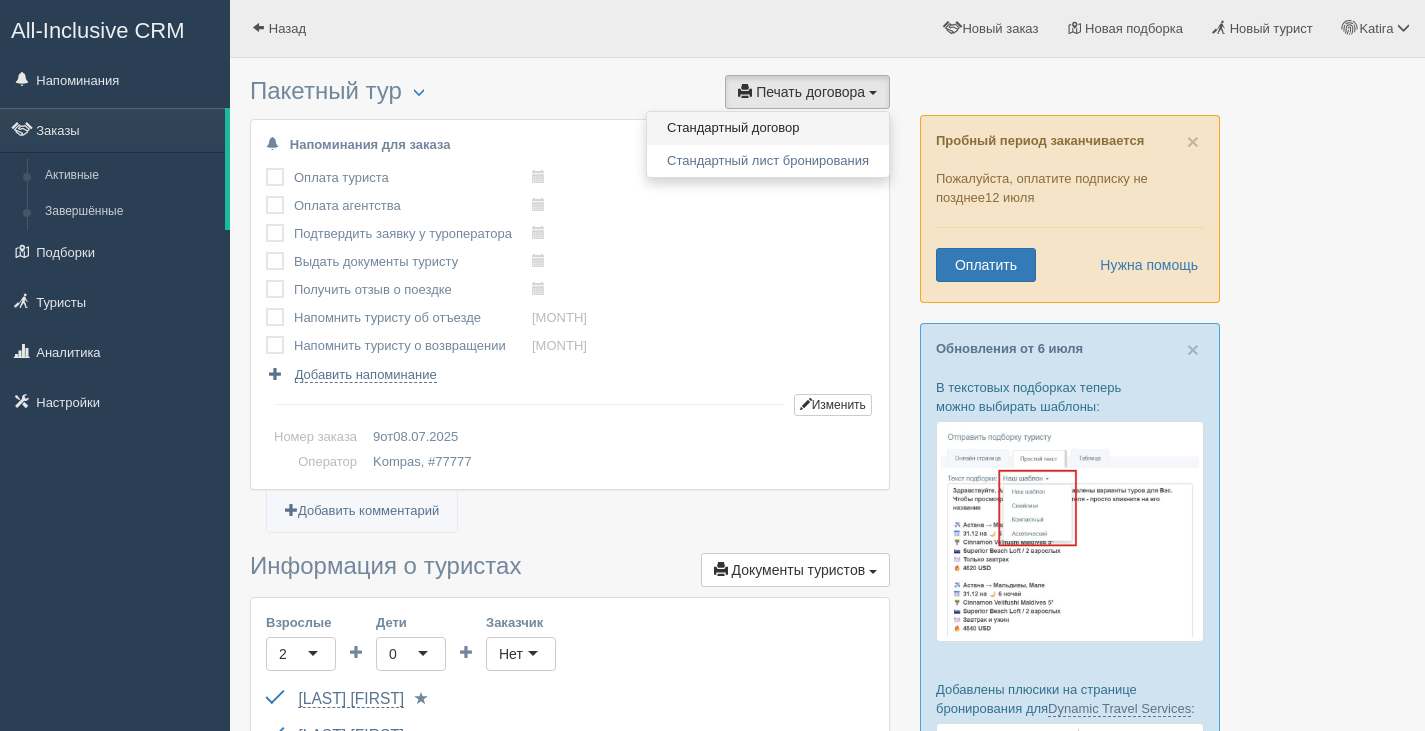 click on "Стандартный договор" at bounding box center [768, 128] 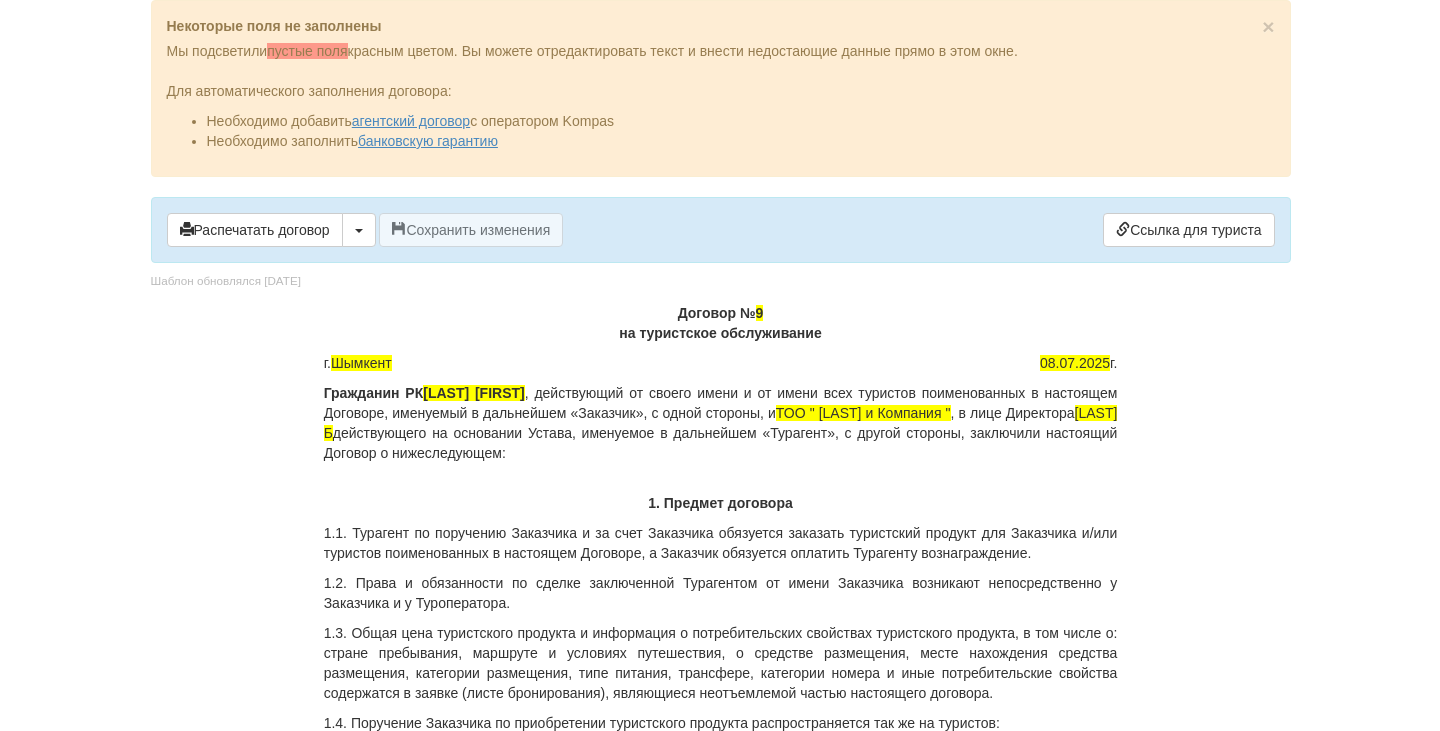 scroll, scrollTop: 0, scrollLeft: 0, axis: both 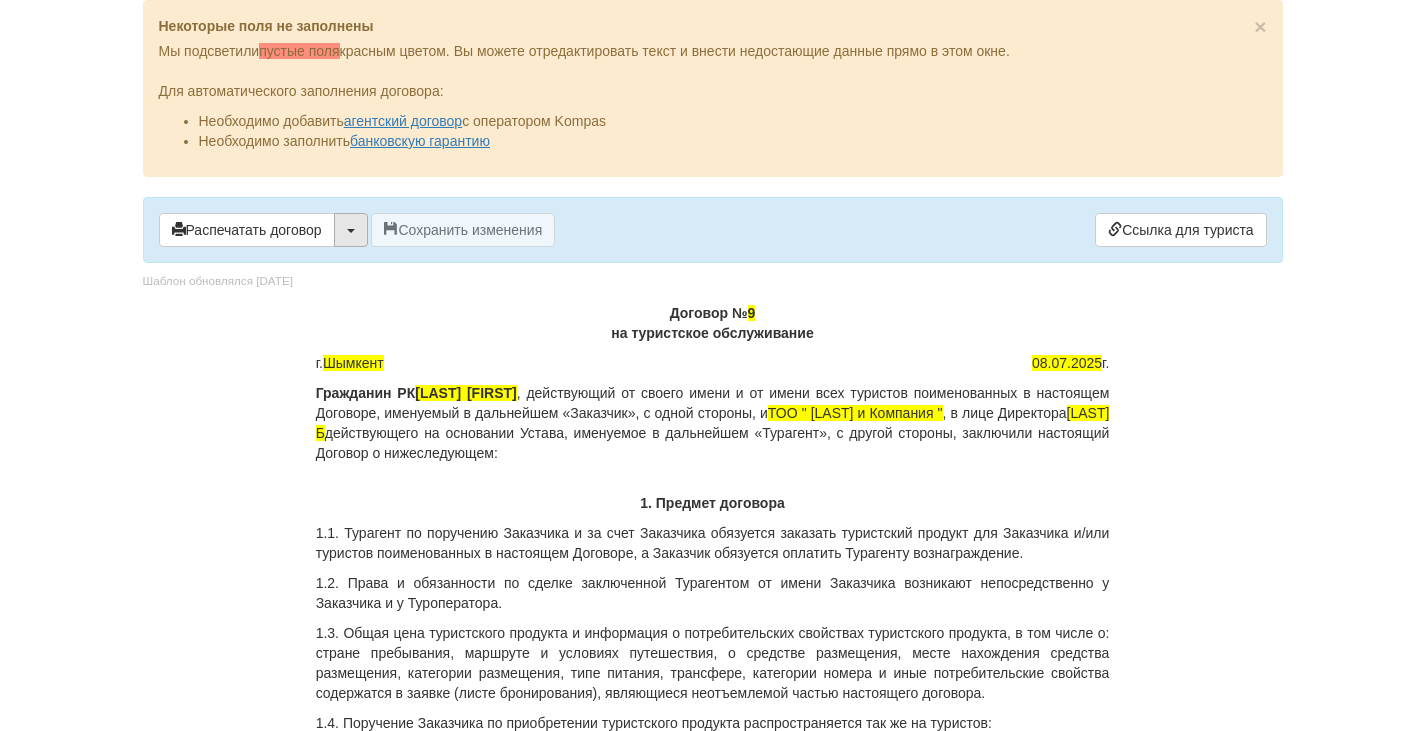 click at bounding box center [351, 231] 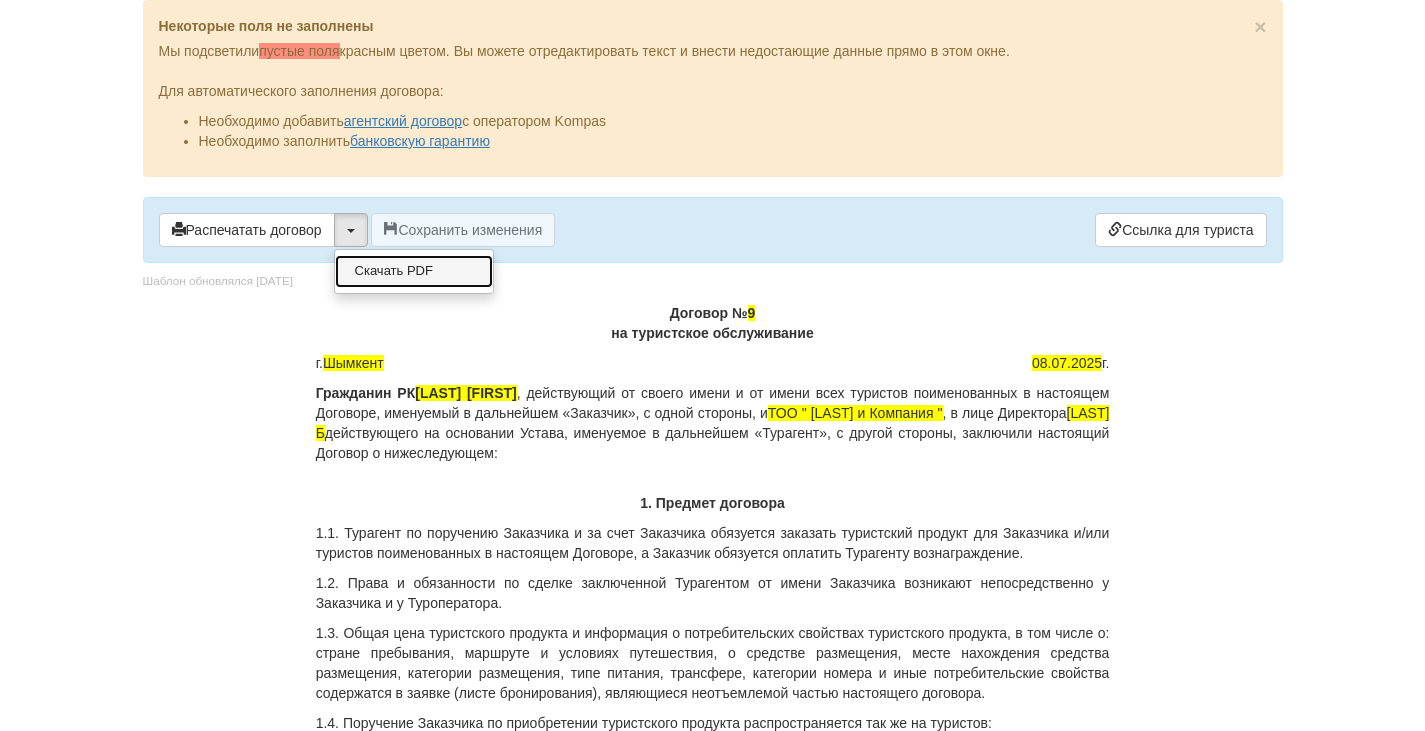 click on "Скачать PDF" at bounding box center (414, 271) 